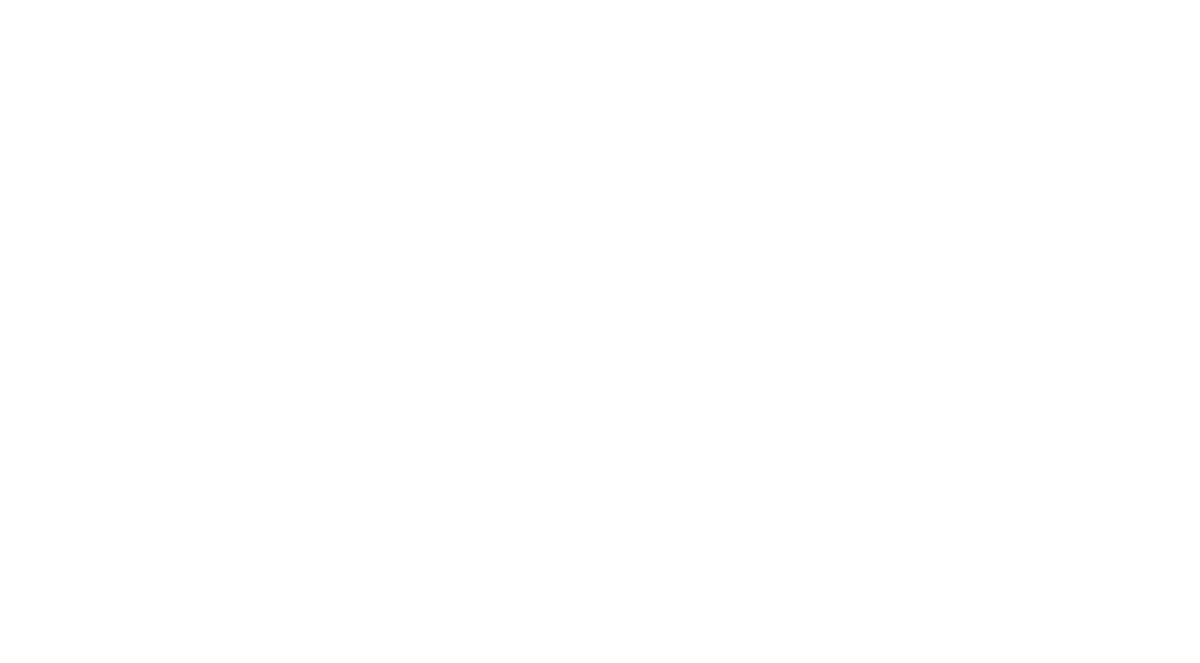 scroll, scrollTop: 0, scrollLeft: 0, axis: both 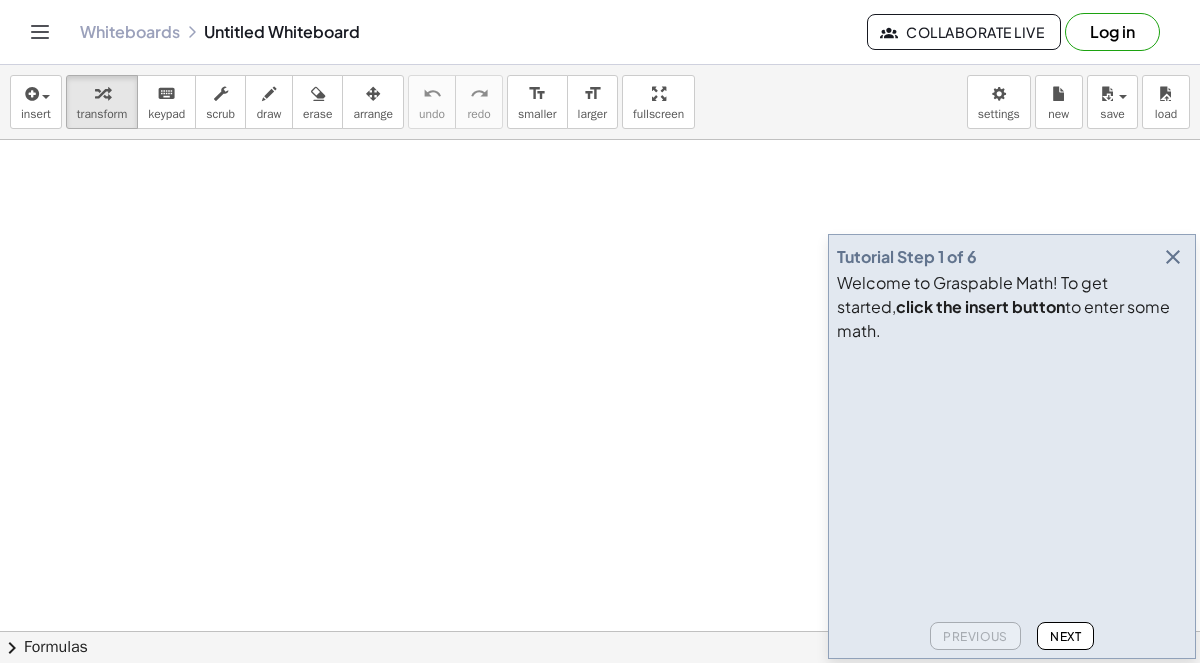 click at bounding box center (1173, 257) 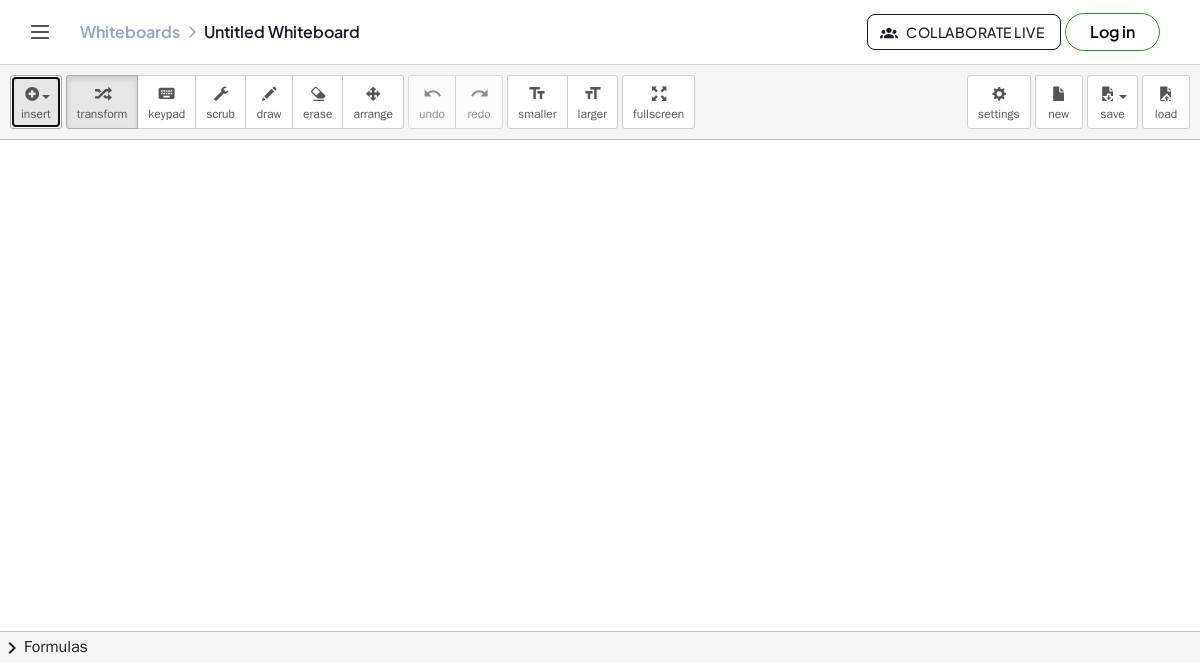 click on "insert" at bounding box center [36, 102] 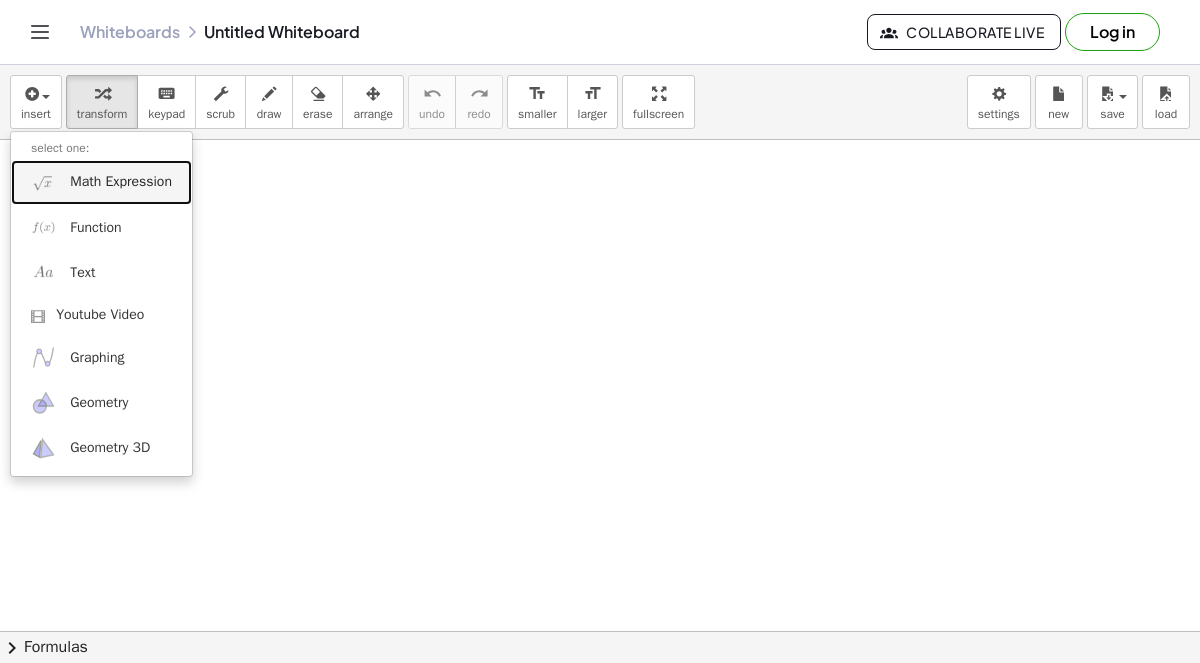 click on "Math Expression" at bounding box center [101, 182] 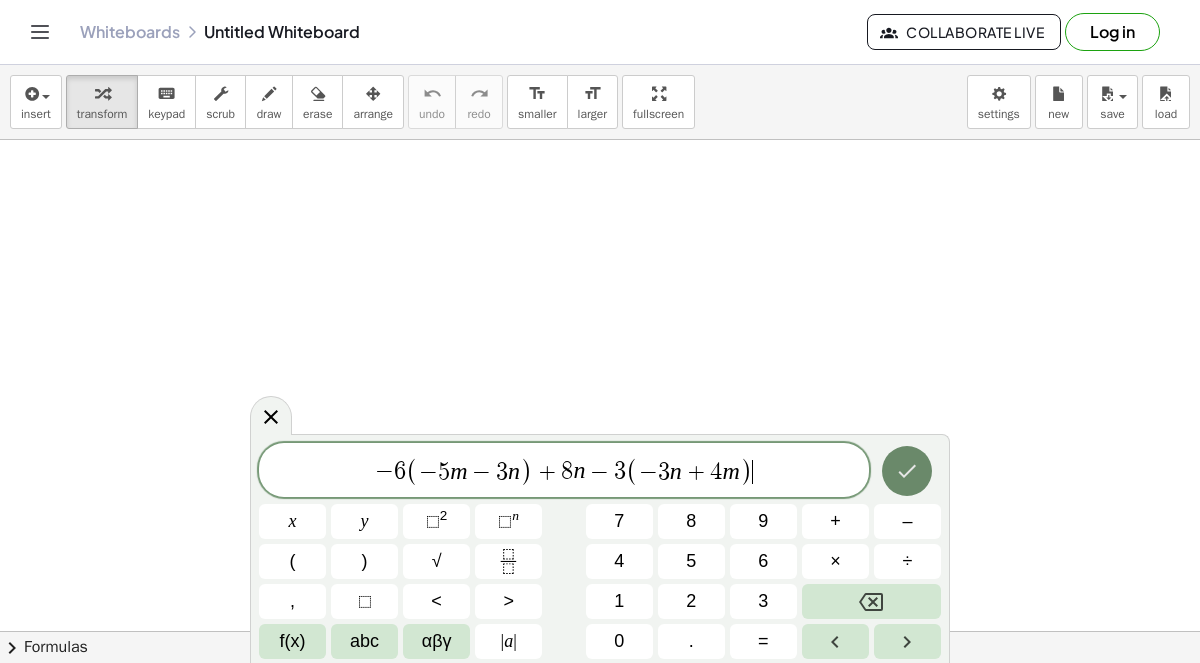 click 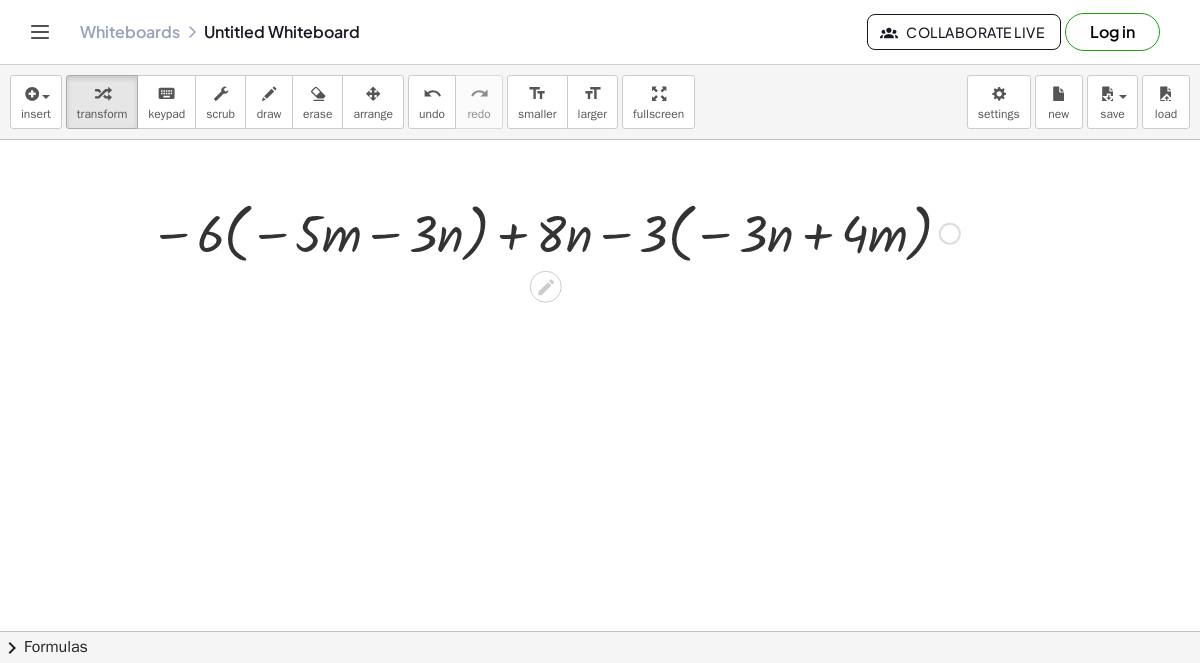 click at bounding box center (555, 232) 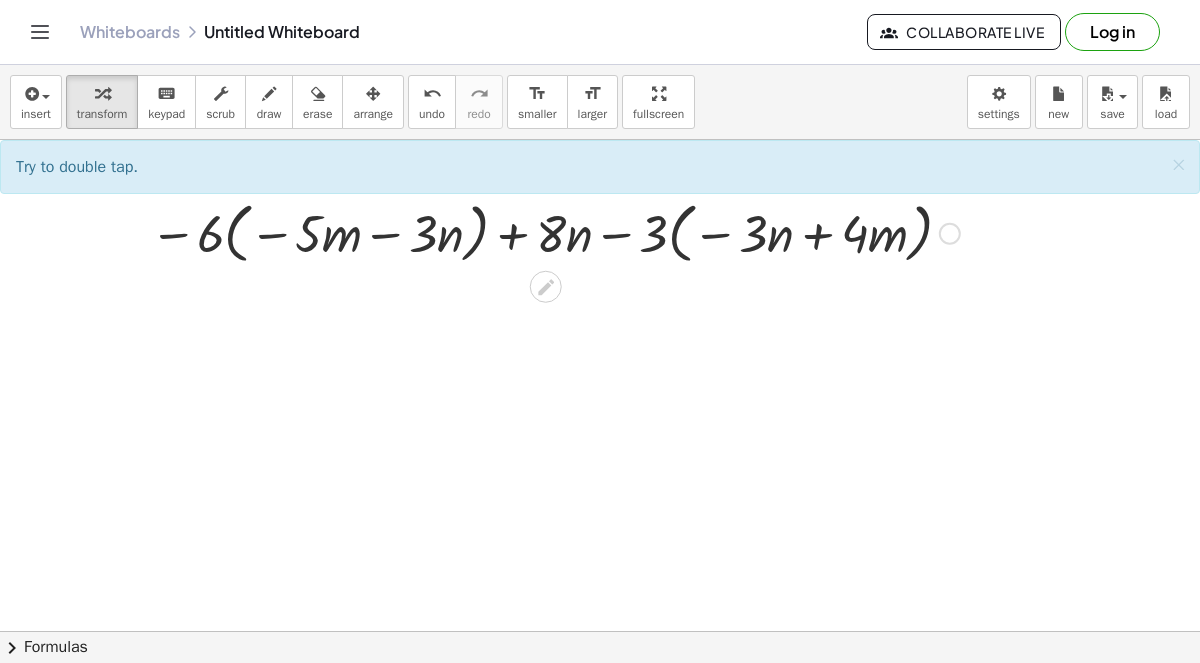 click at bounding box center [555, 232] 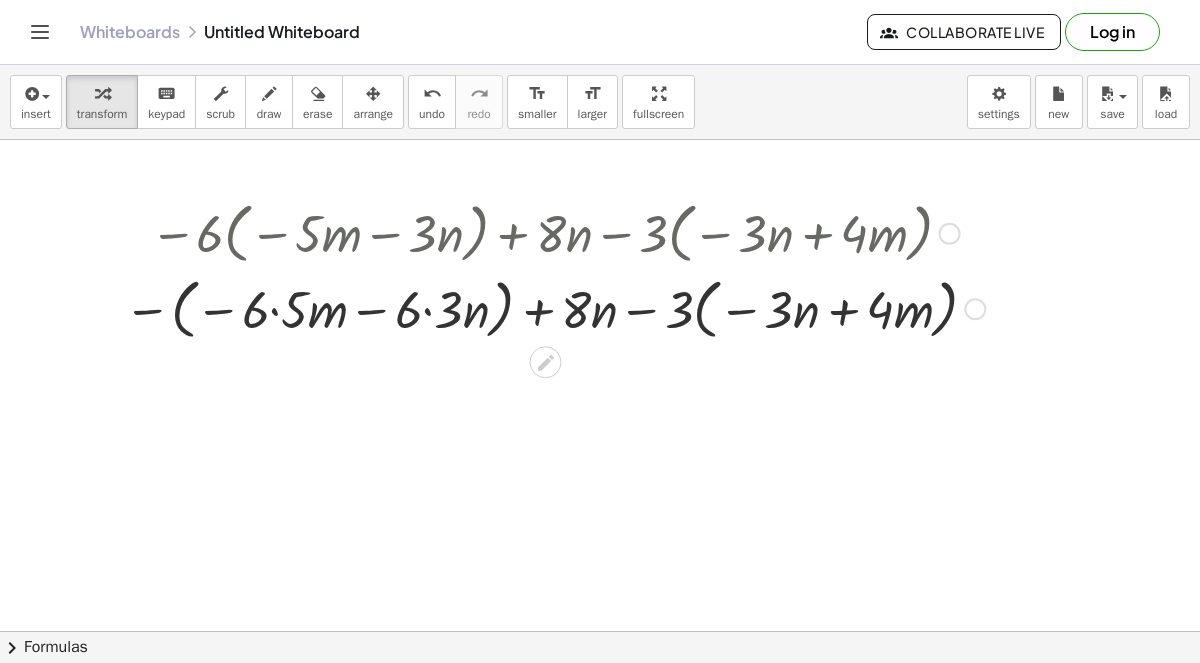click at bounding box center (554, 307) 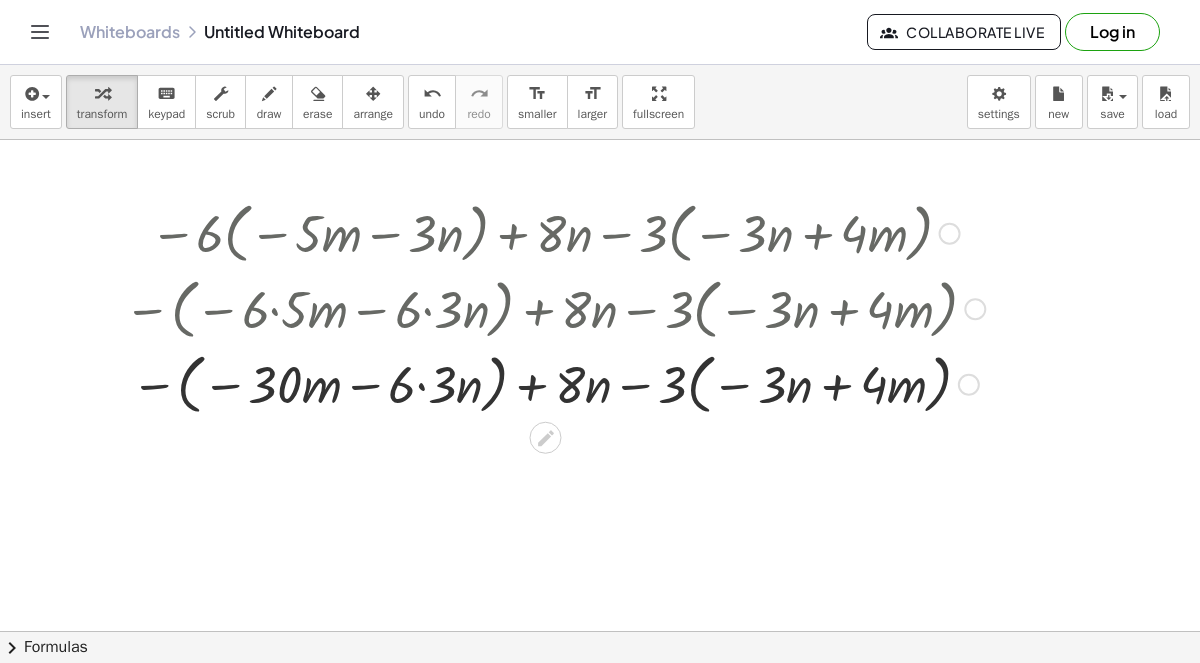 click at bounding box center (554, 383) 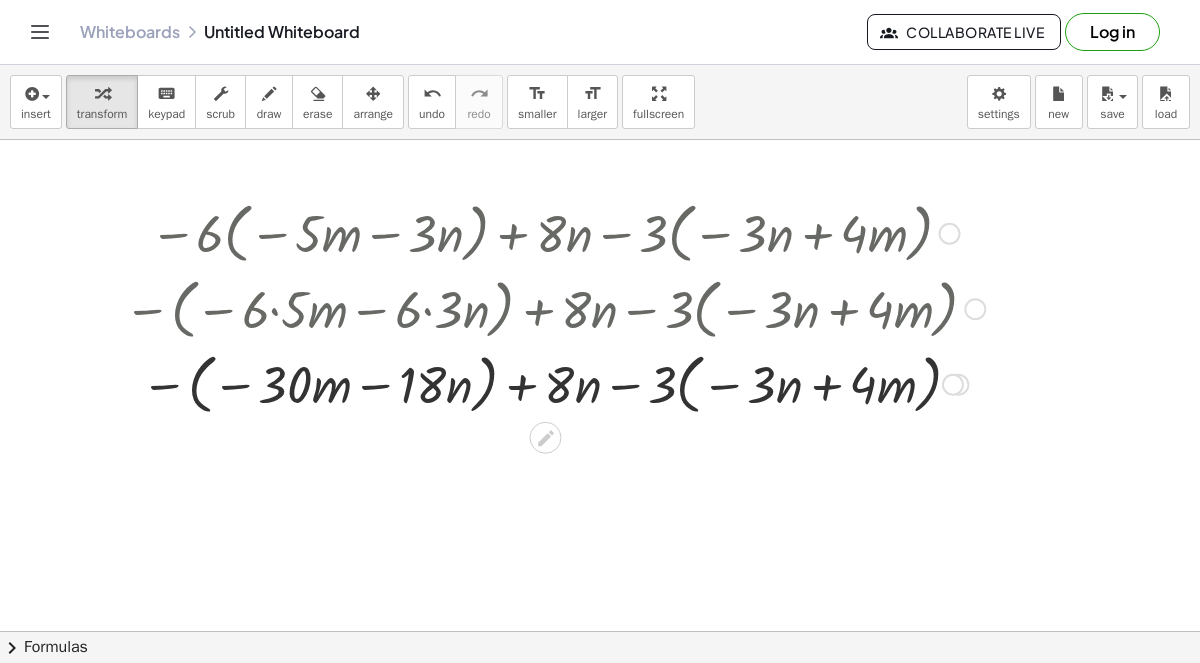 click at bounding box center [554, 383] 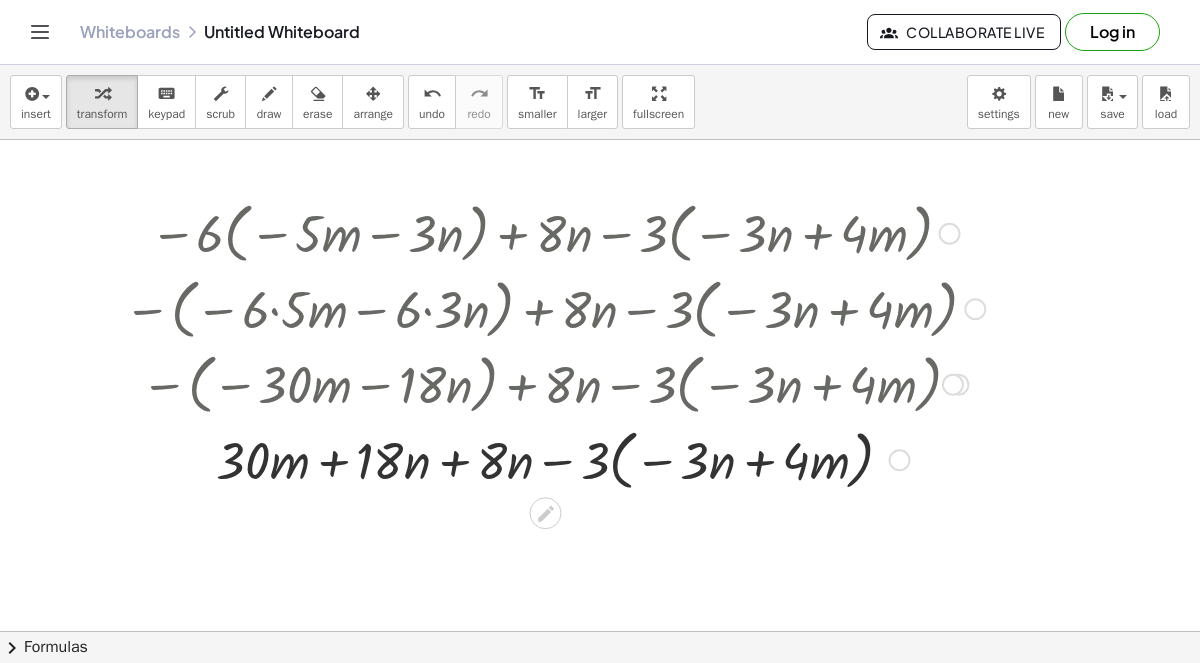 click at bounding box center [554, 458] 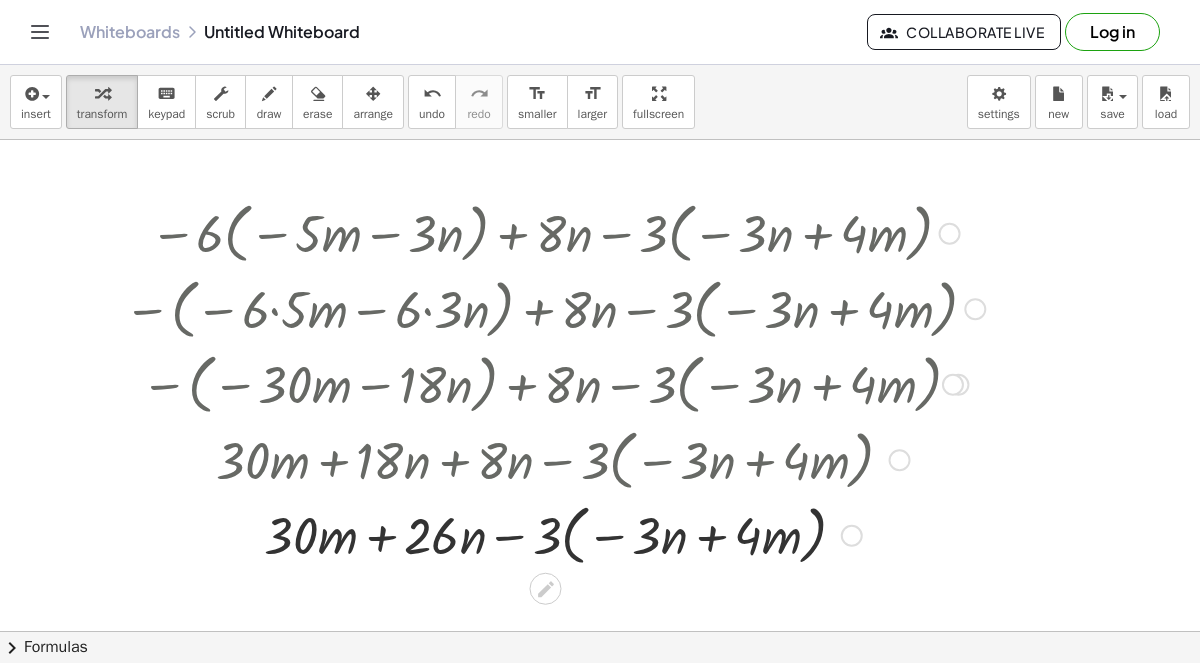 click at bounding box center [554, 534] 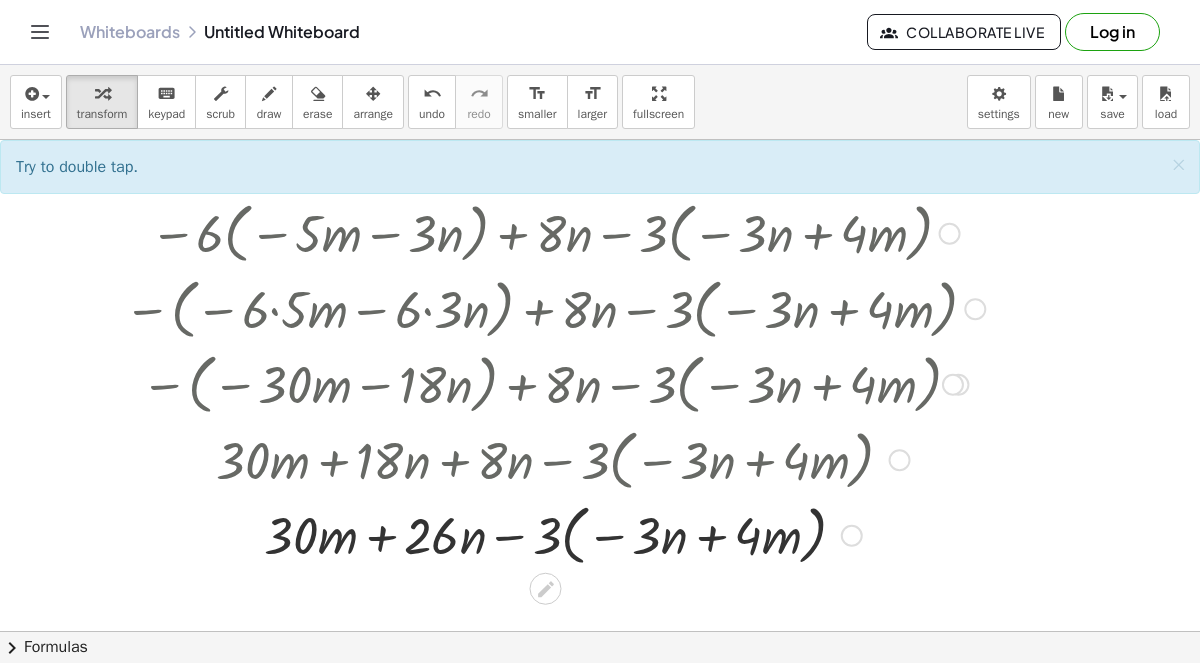 click at bounding box center (554, 534) 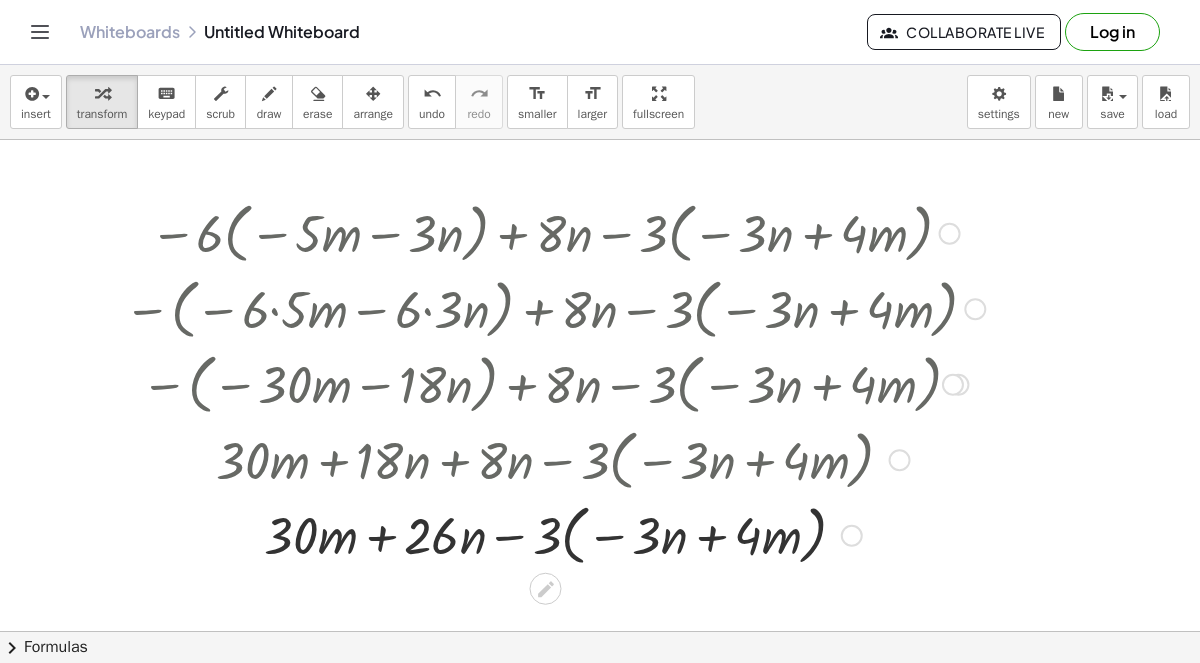 click at bounding box center (554, 534) 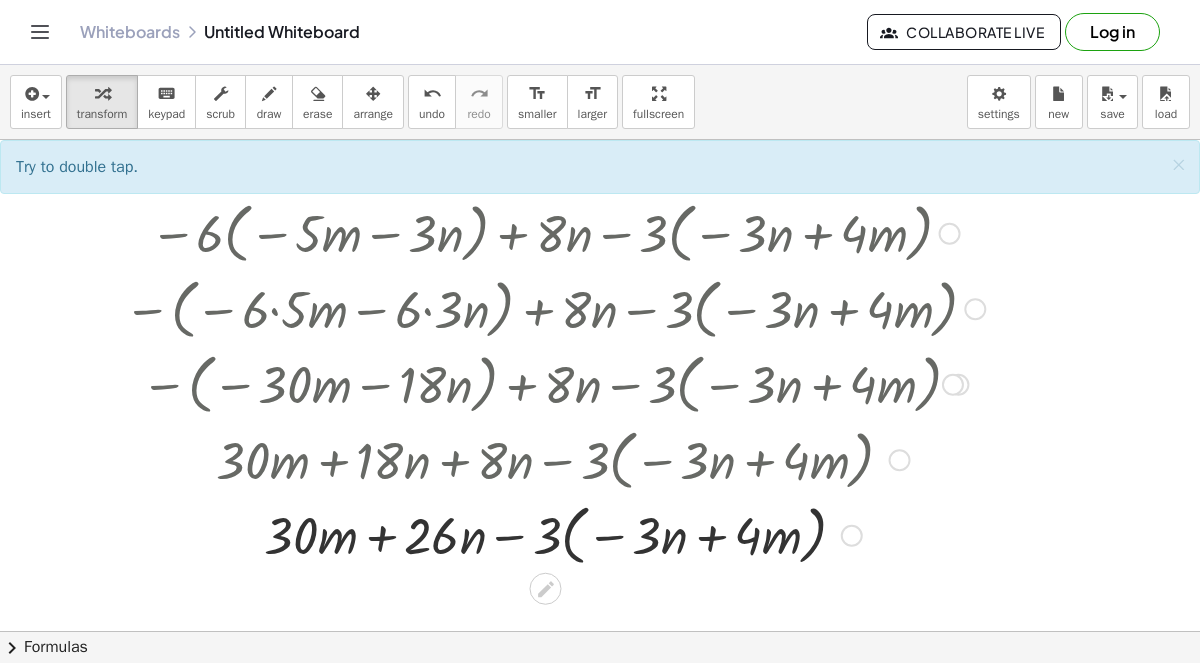 click at bounding box center (554, 534) 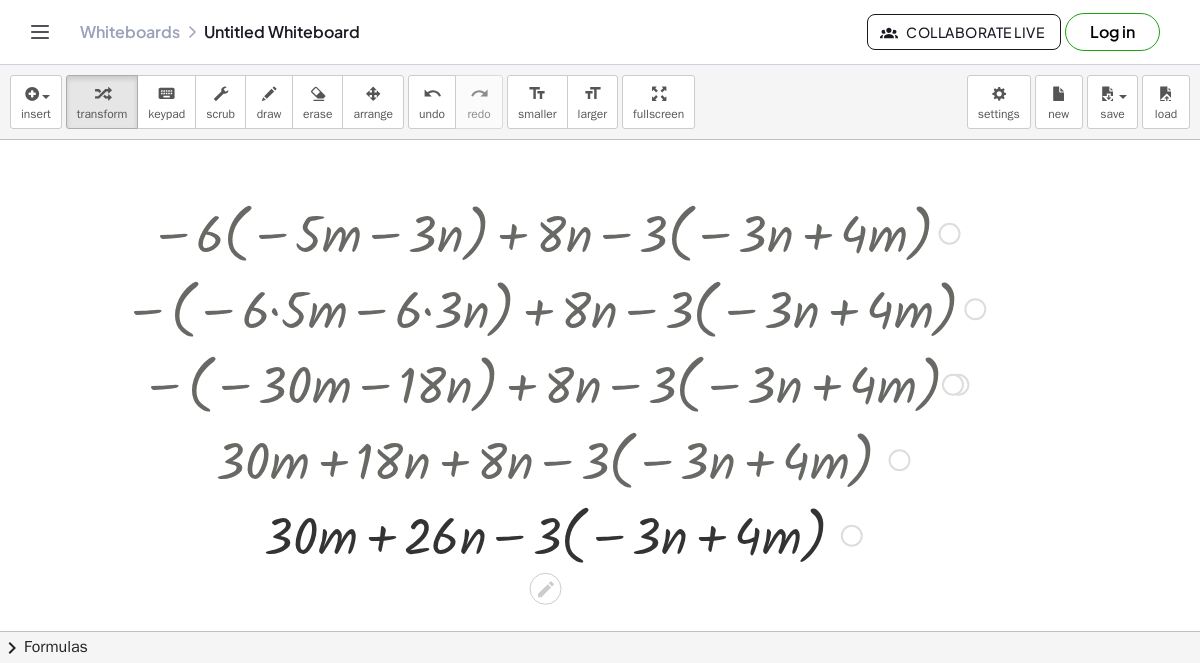 click at bounding box center (554, 534) 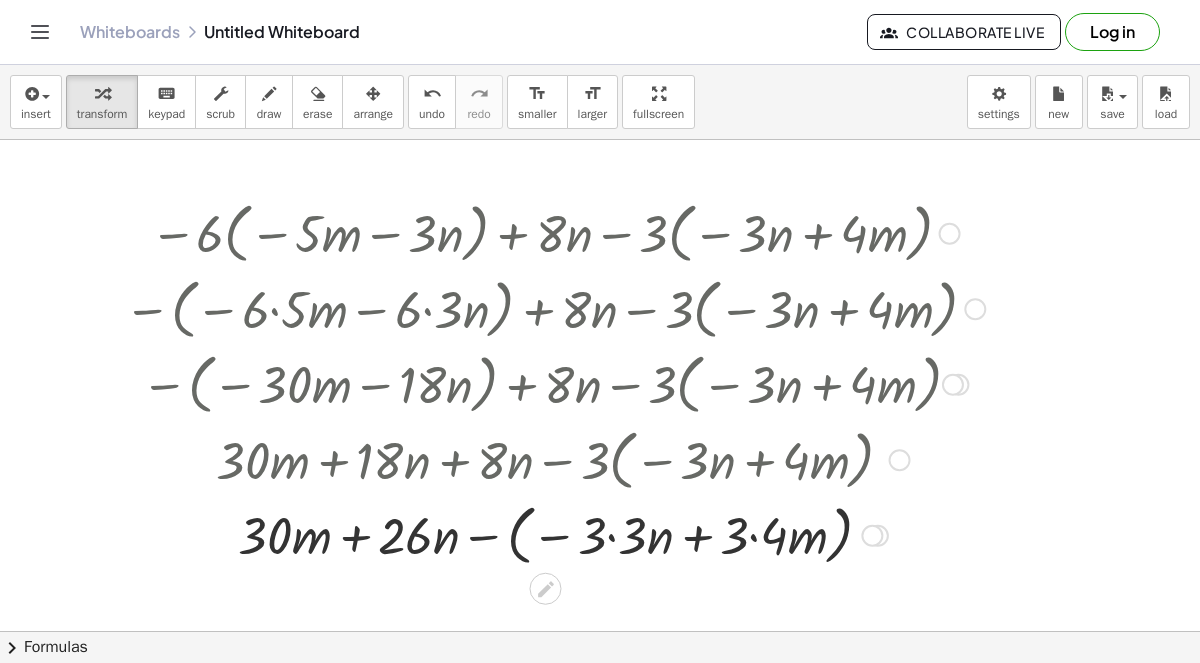 click at bounding box center [554, 534] 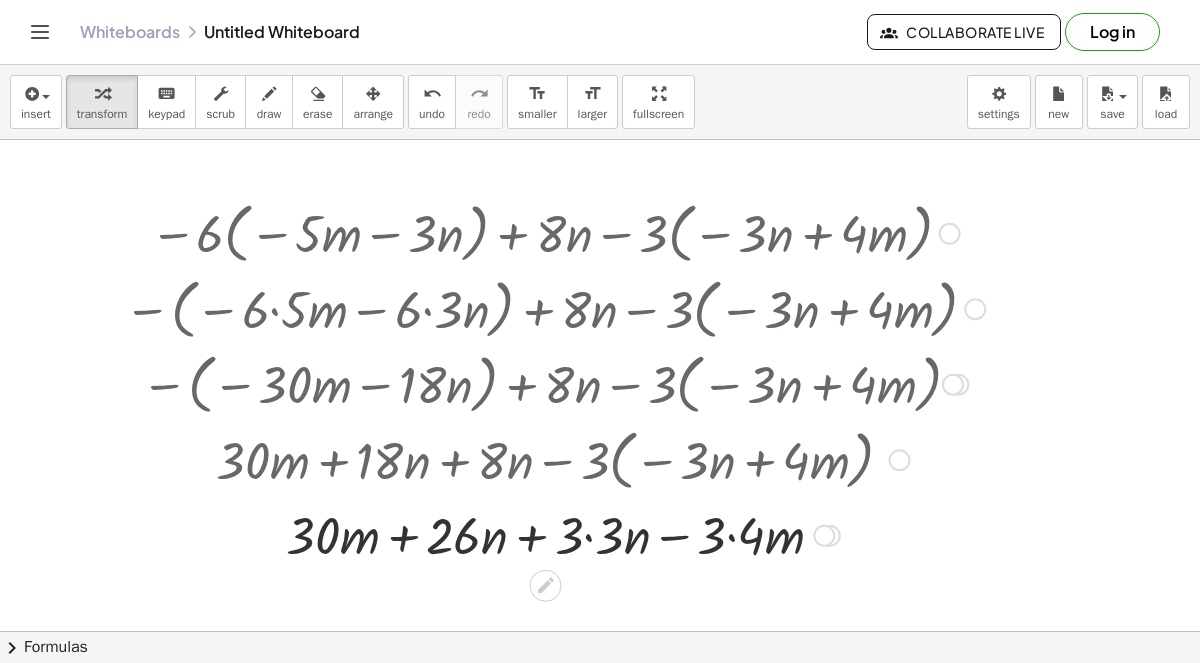 click at bounding box center (554, 533) 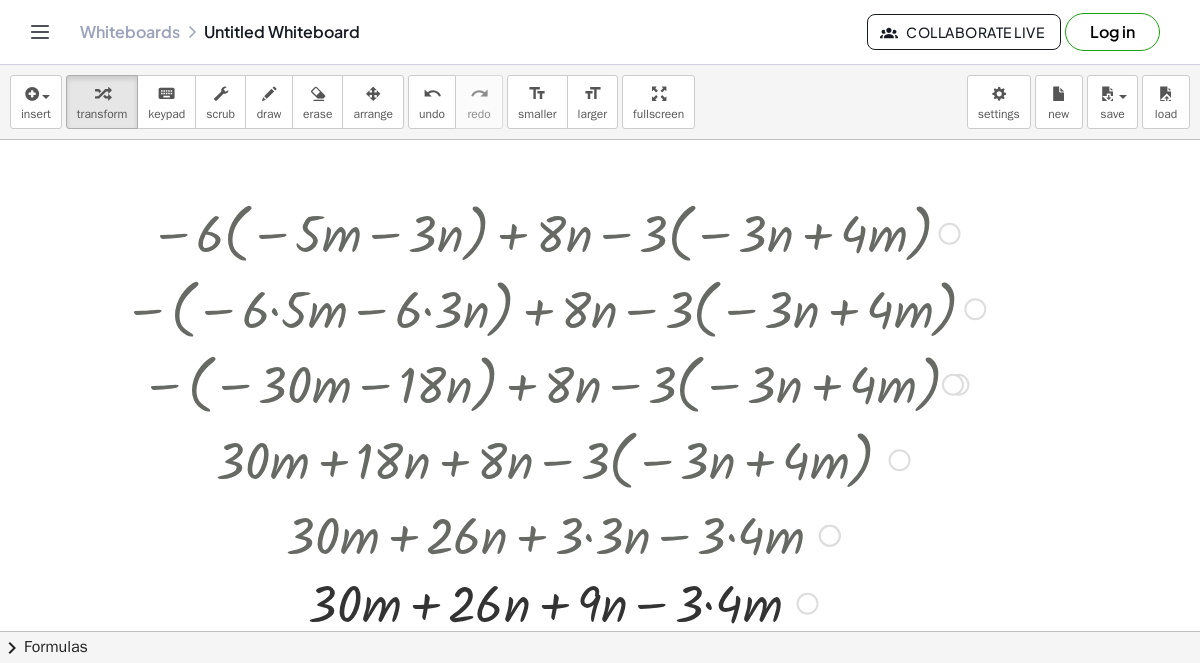 click at bounding box center [554, 601] 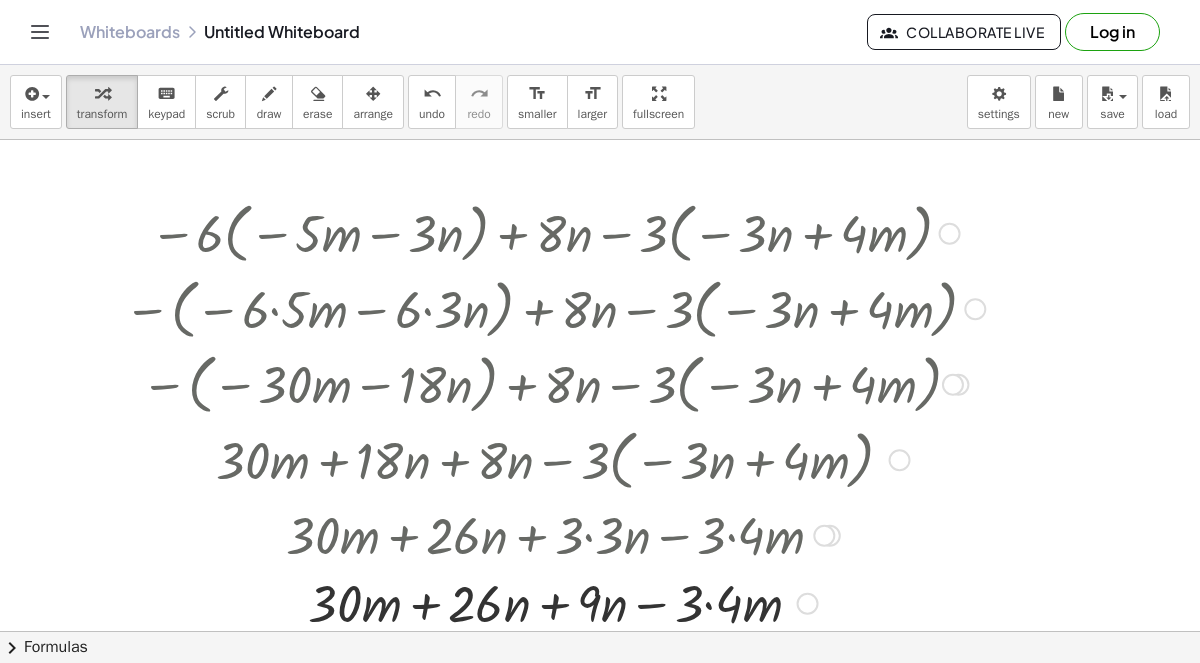 click at bounding box center [554, 601] 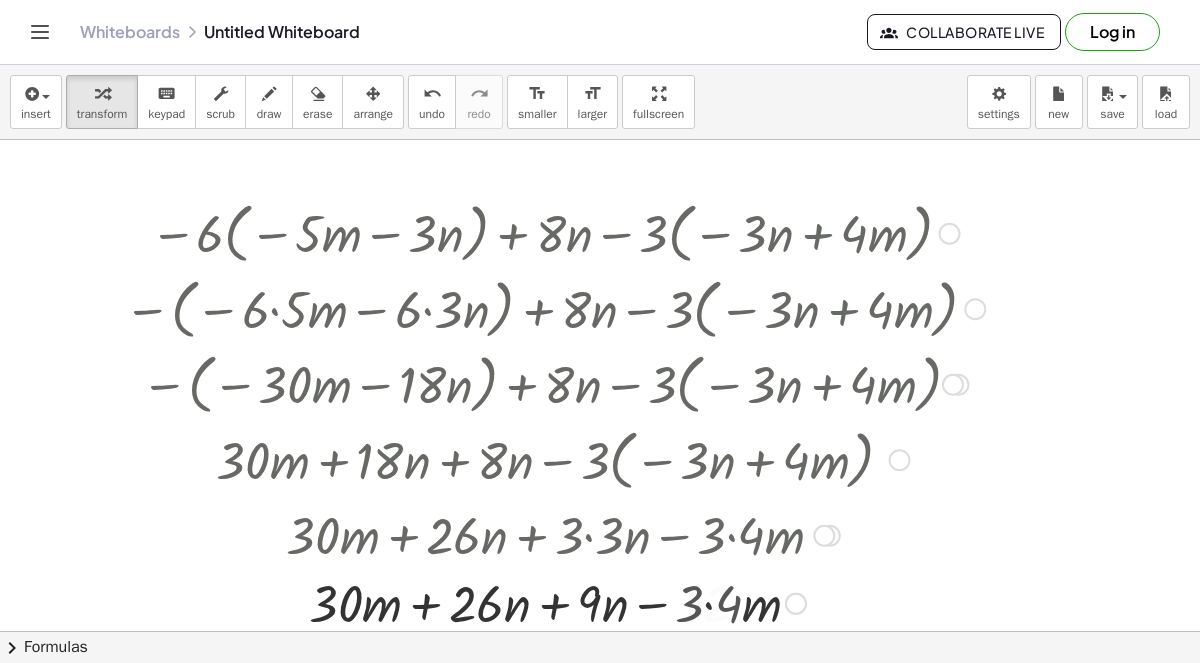 click at bounding box center [554, 601] 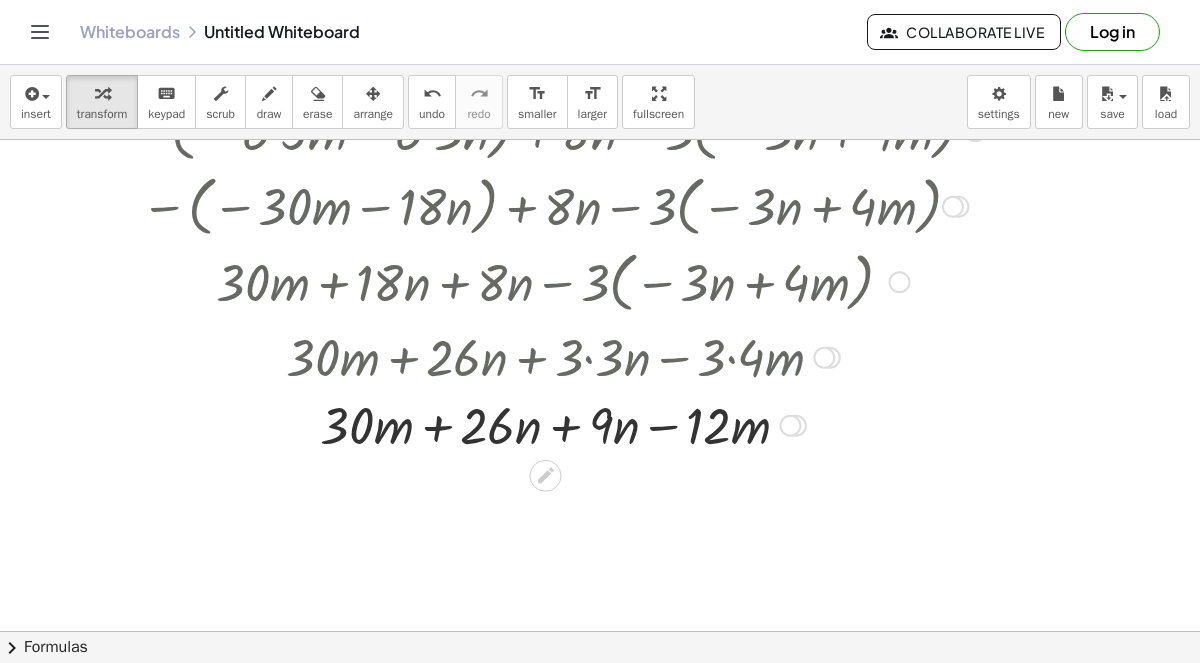 scroll, scrollTop: 179, scrollLeft: 0, axis: vertical 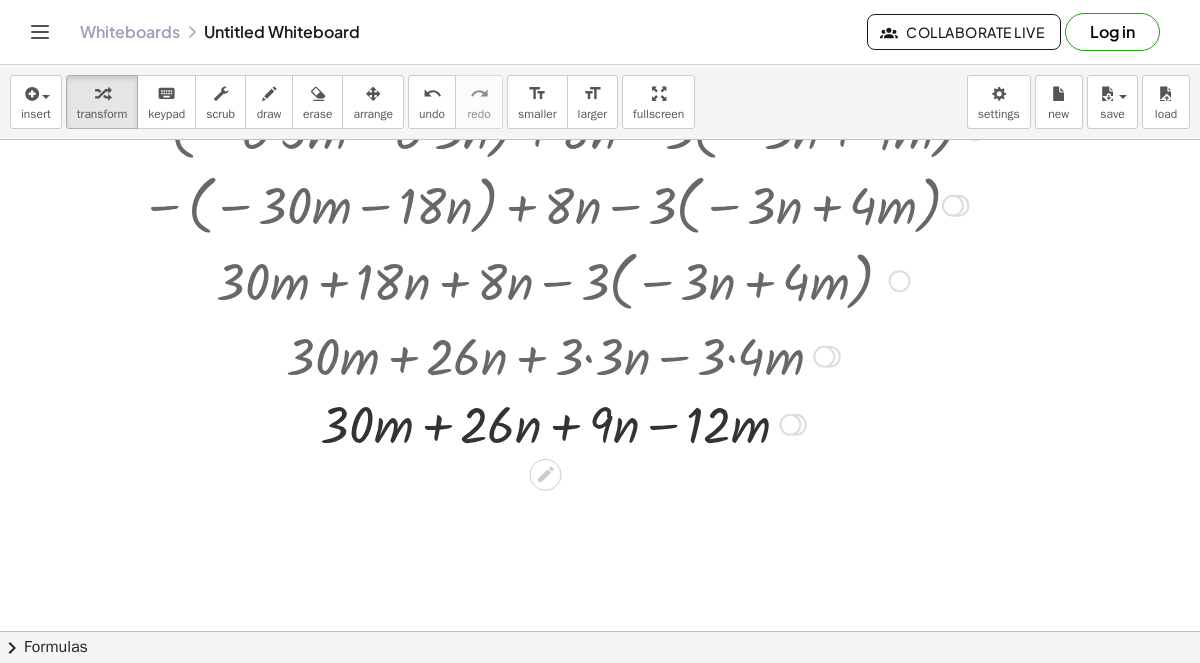 click at bounding box center [554, 422] 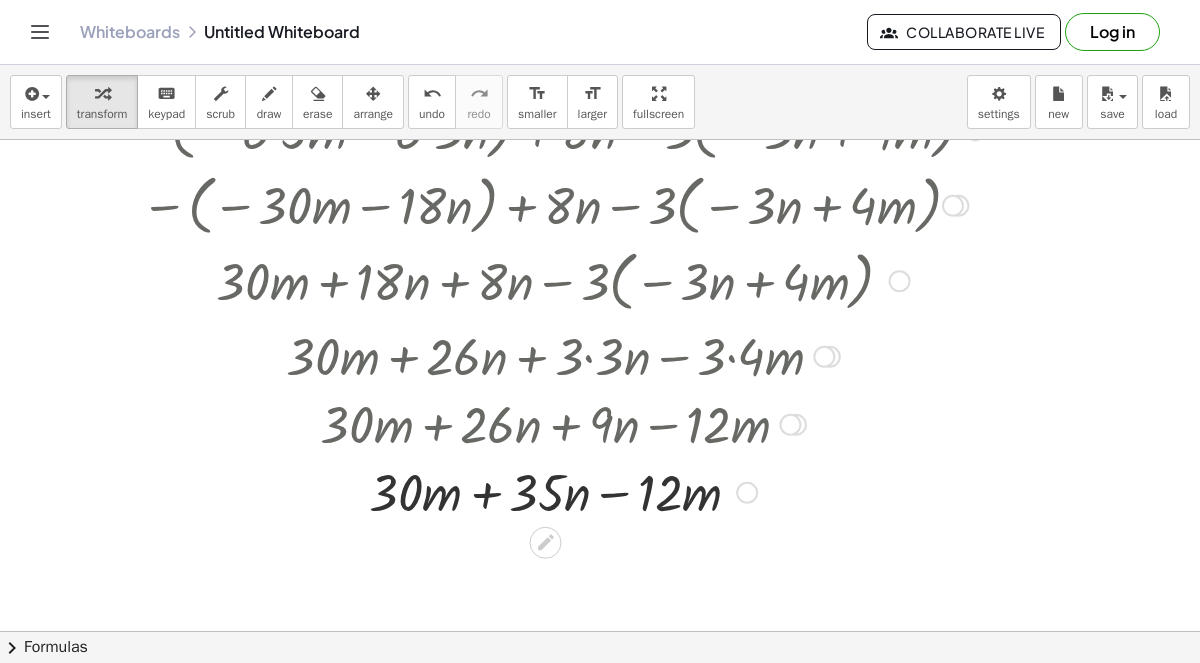 click at bounding box center (554, 490) 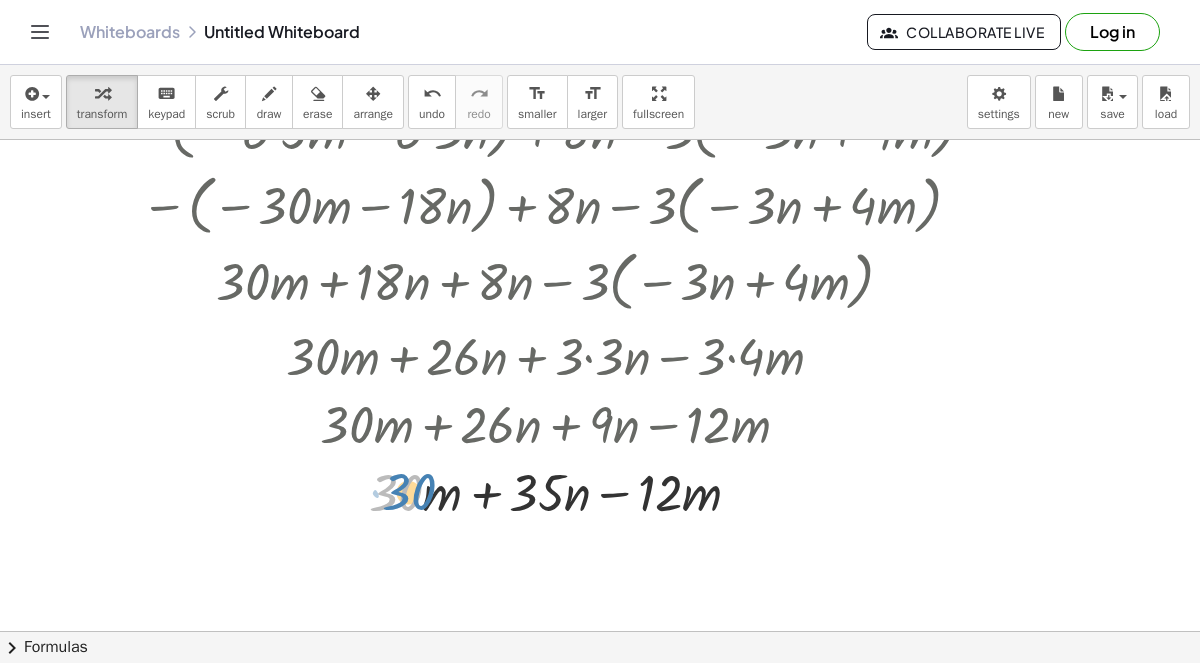 drag, startPoint x: 420, startPoint y: 484, endPoint x: 432, endPoint y: 483, distance: 12.0415945 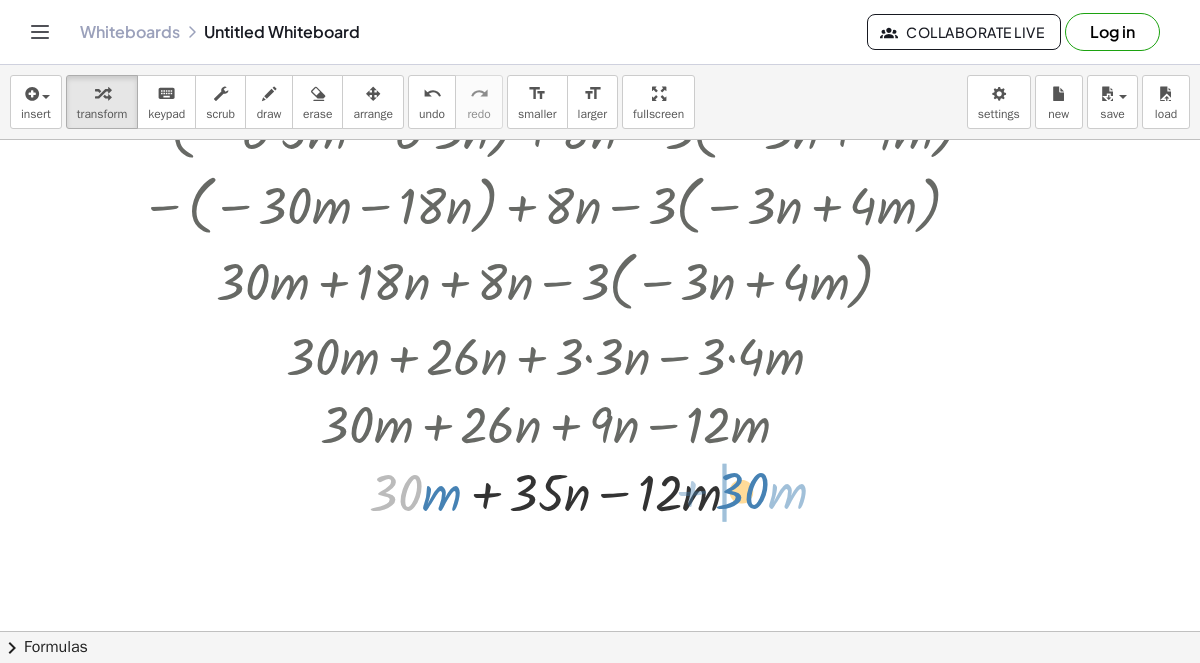 drag, startPoint x: 397, startPoint y: 494, endPoint x: 743, endPoint y: 492, distance: 346.00577 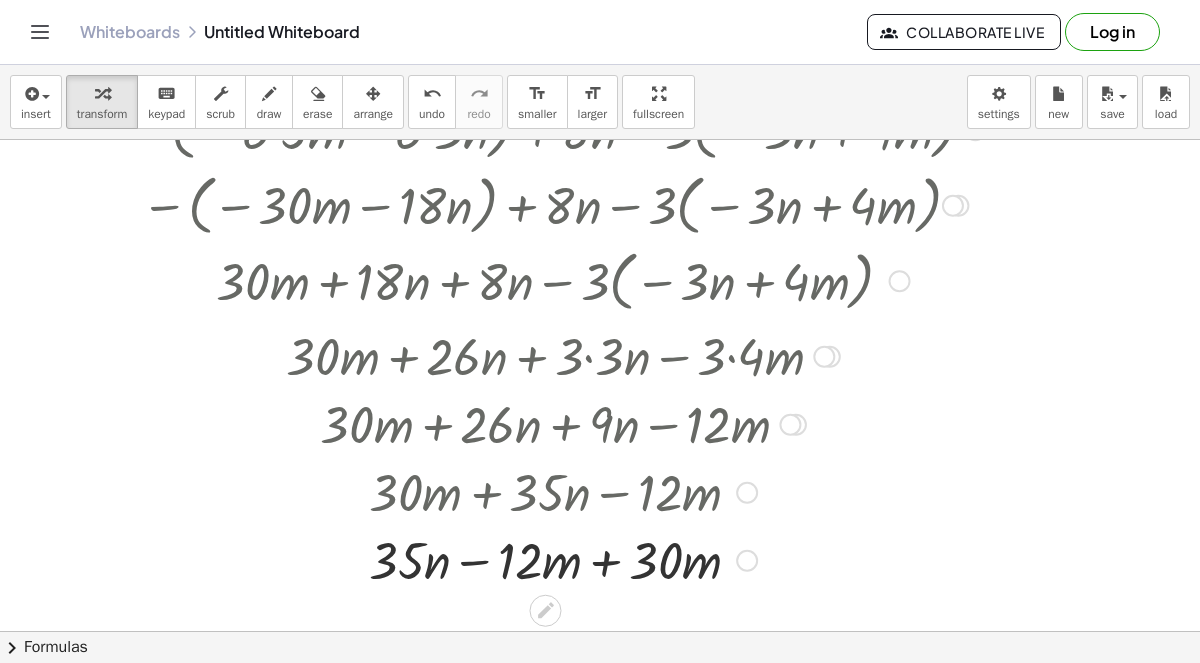 click at bounding box center [554, 558] 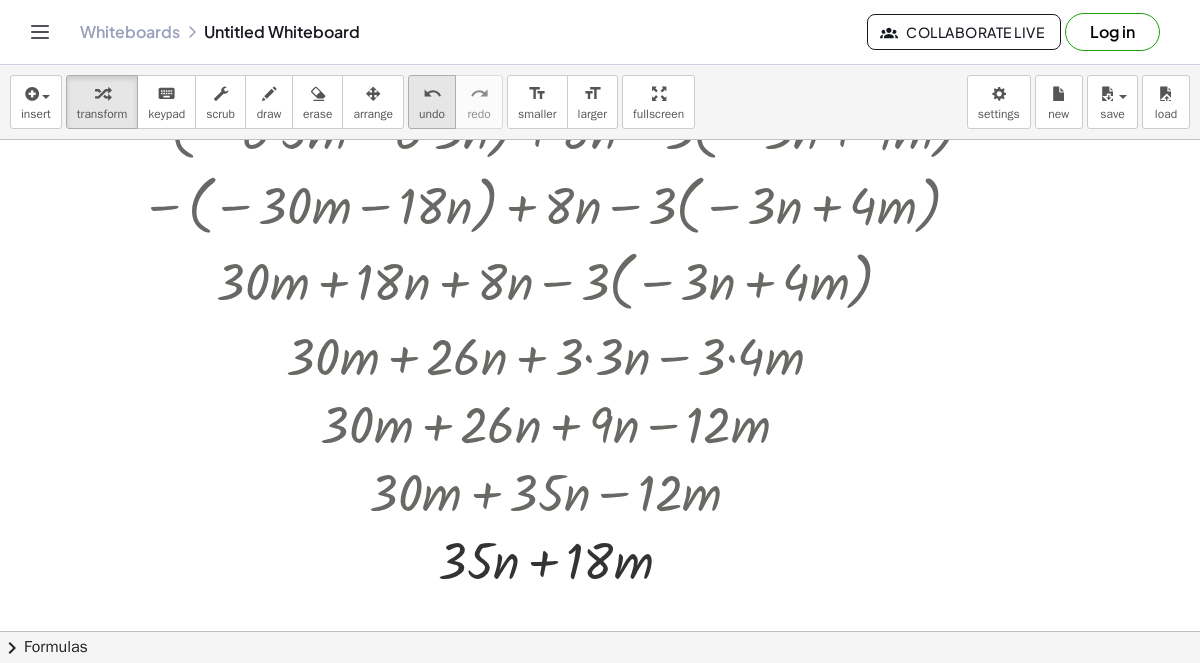 click on "undo" at bounding box center [432, 94] 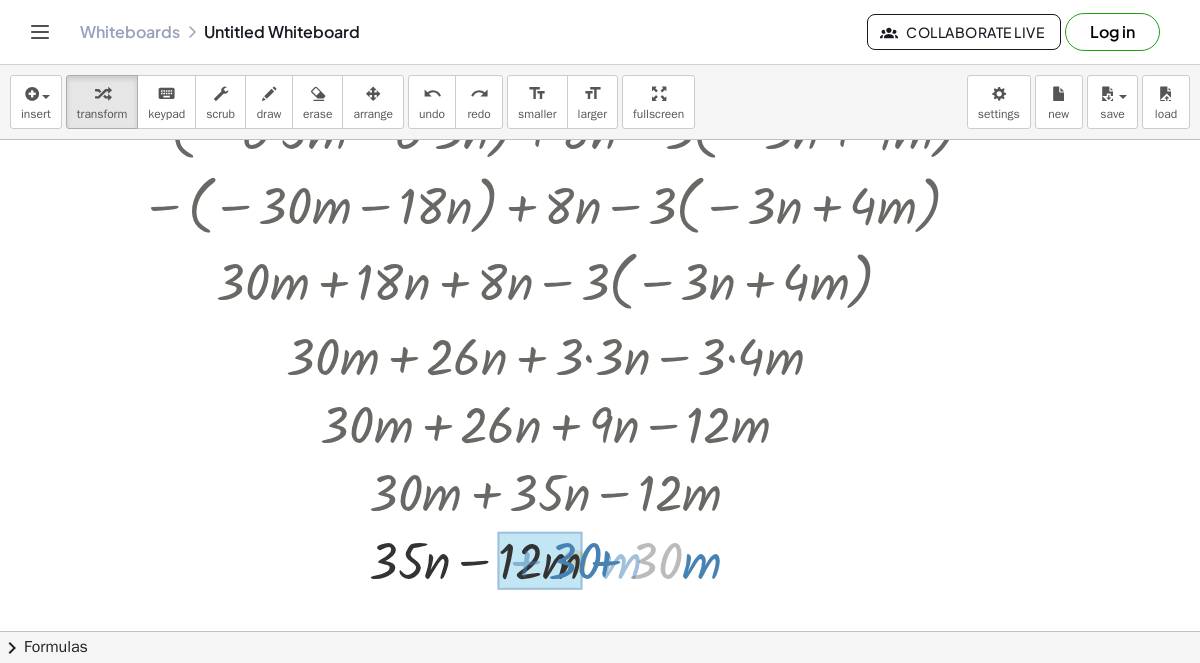 drag, startPoint x: 645, startPoint y: 561, endPoint x: 566, endPoint y: 561, distance: 79 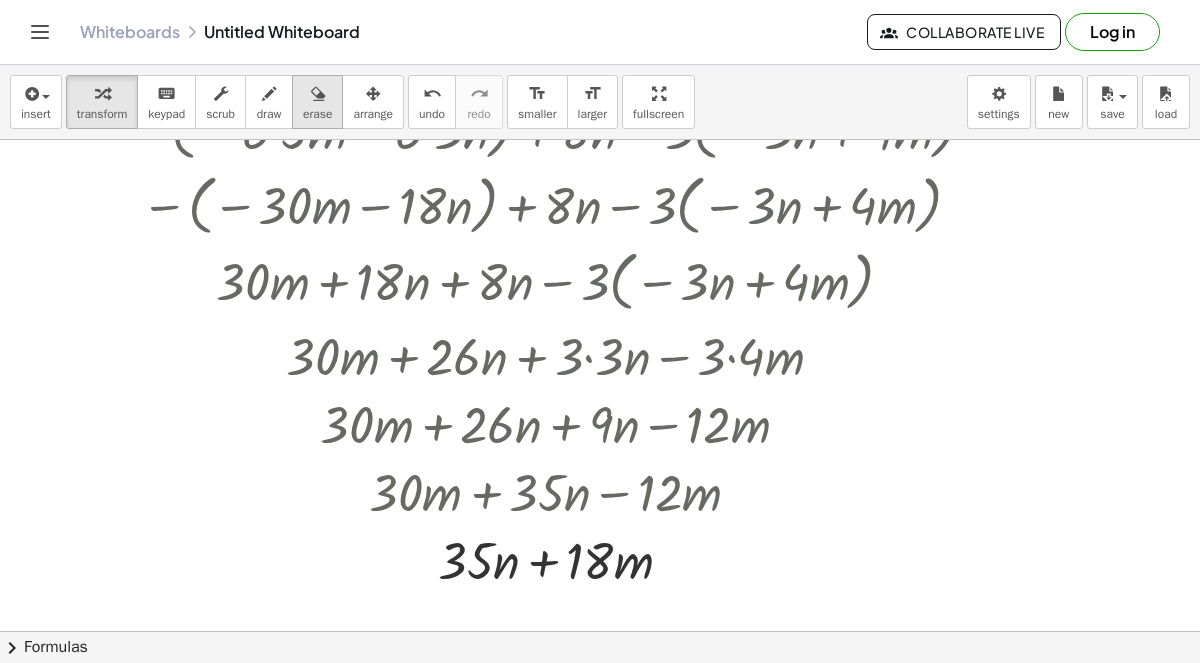 click at bounding box center [318, 94] 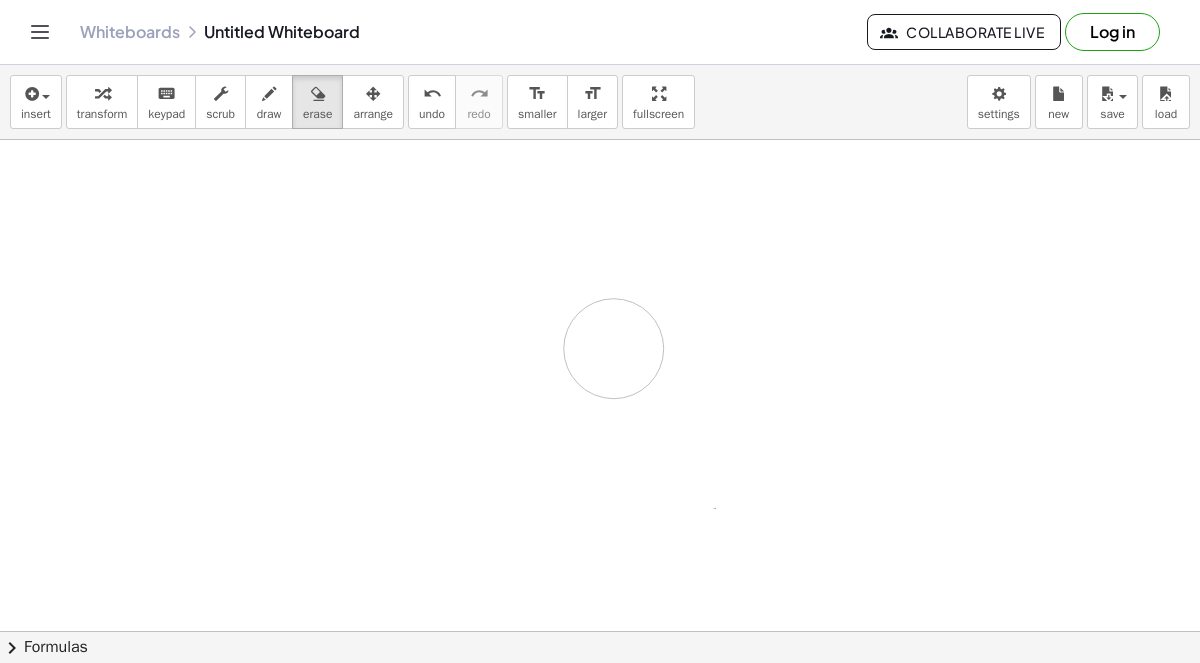 drag, startPoint x: 343, startPoint y: 294, endPoint x: 614, endPoint y: 347, distance: 276.13403 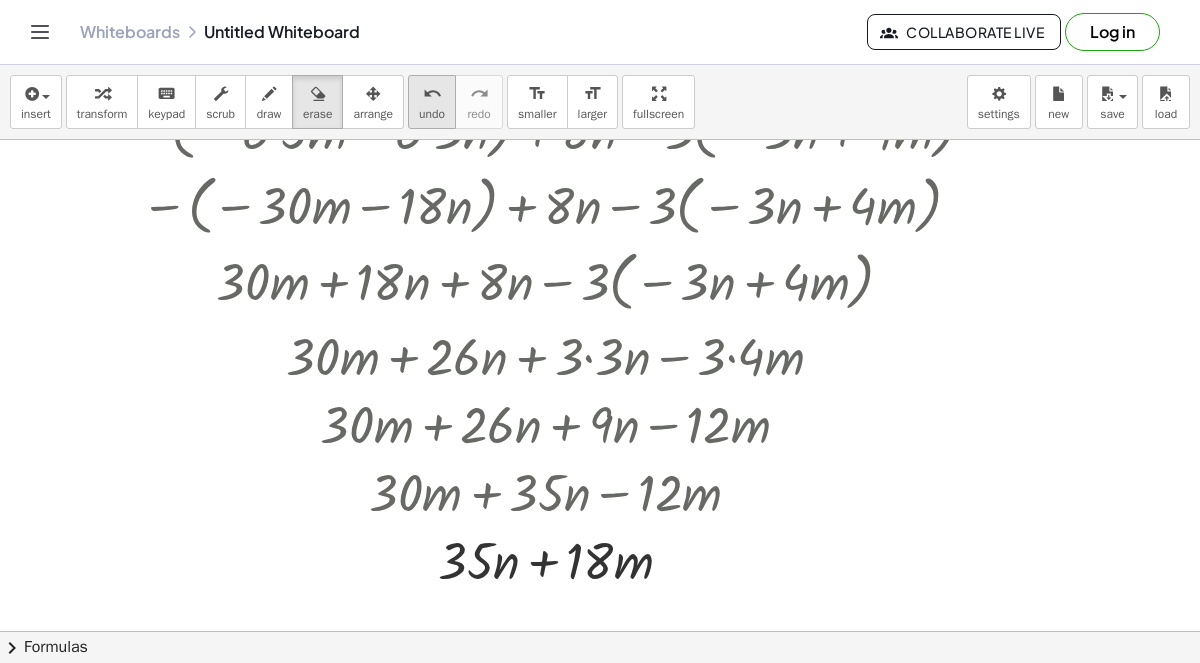 click on "undo" at bounding box center (432, 94) 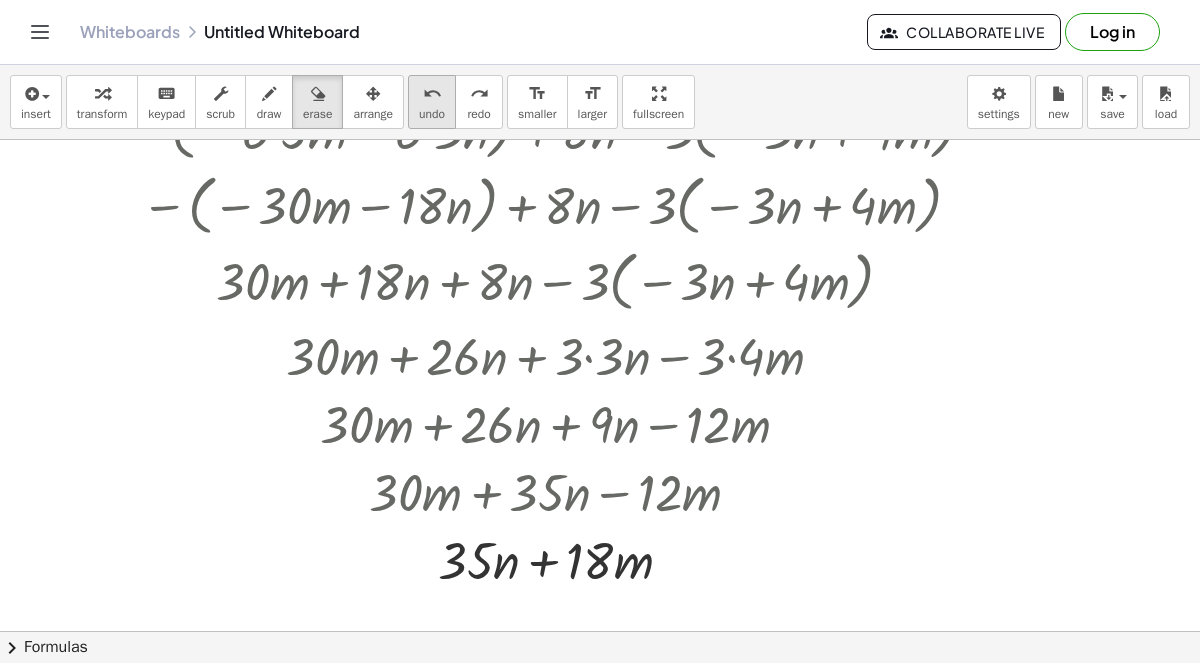 click on "undo" at bounding box center [432, 94] 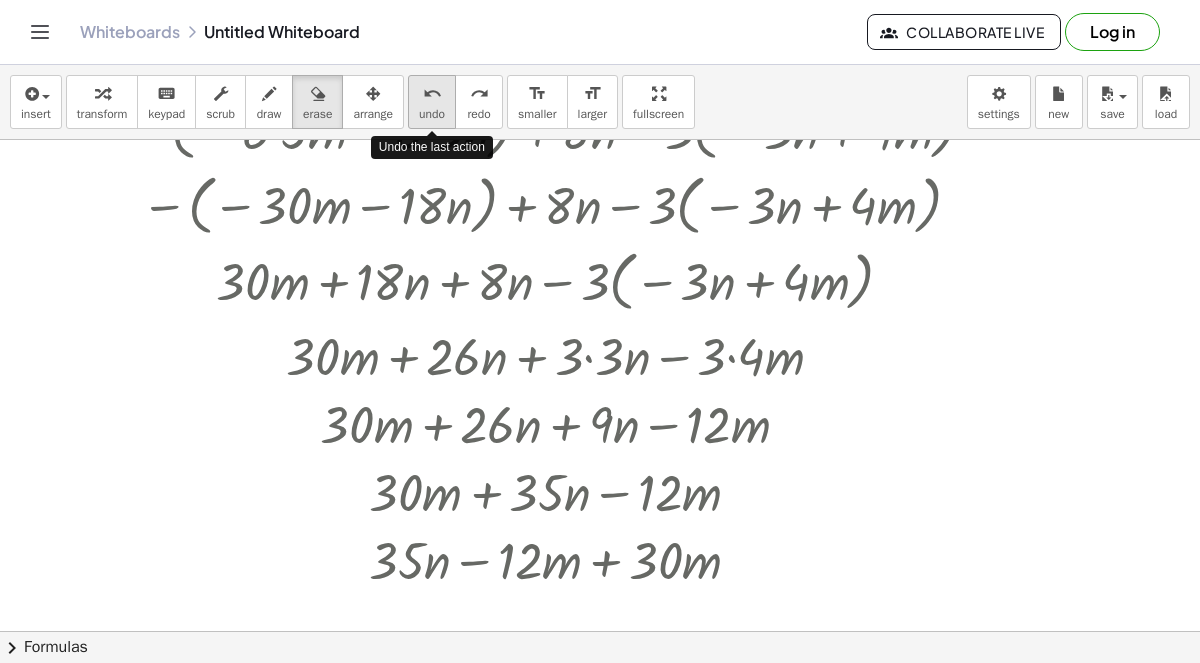 click on "undo" at bounding box center (432, 94) 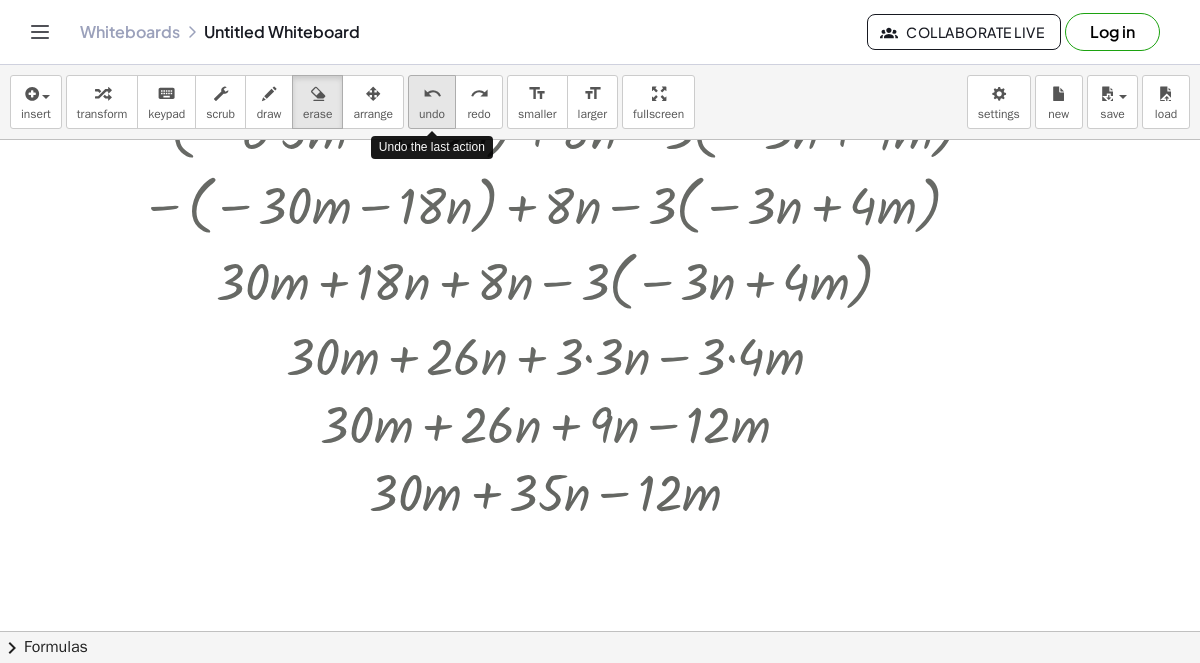 click on "undo" at bounding box center (432, 94) 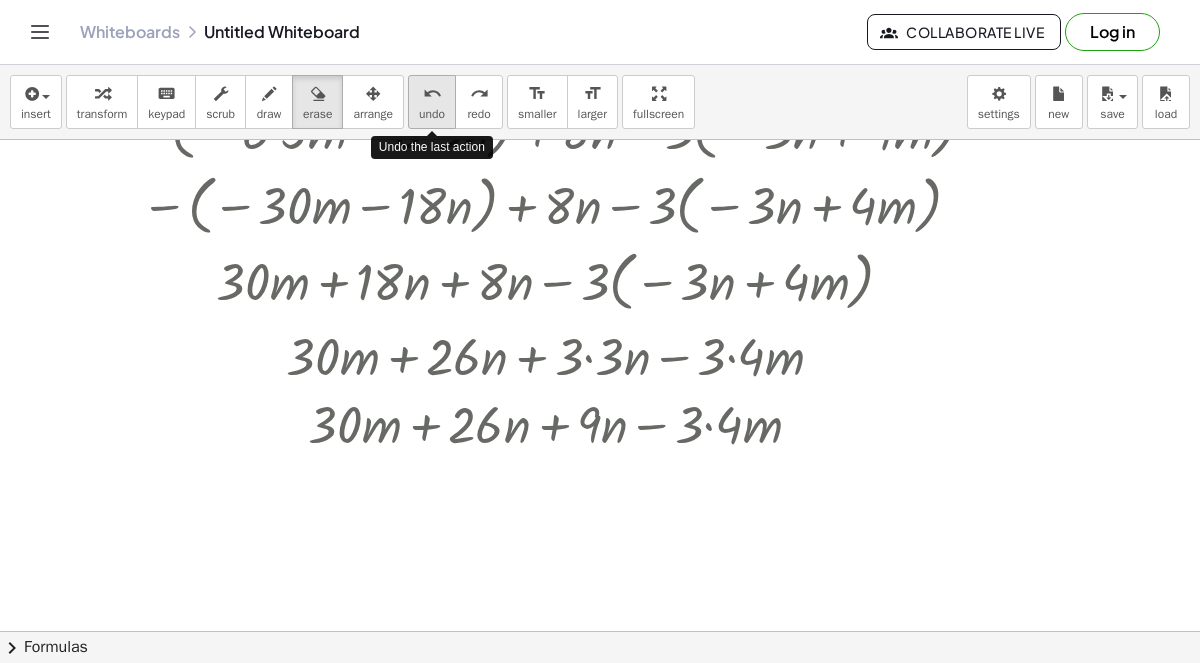 click on "undo" at bounding box center [432, 94] 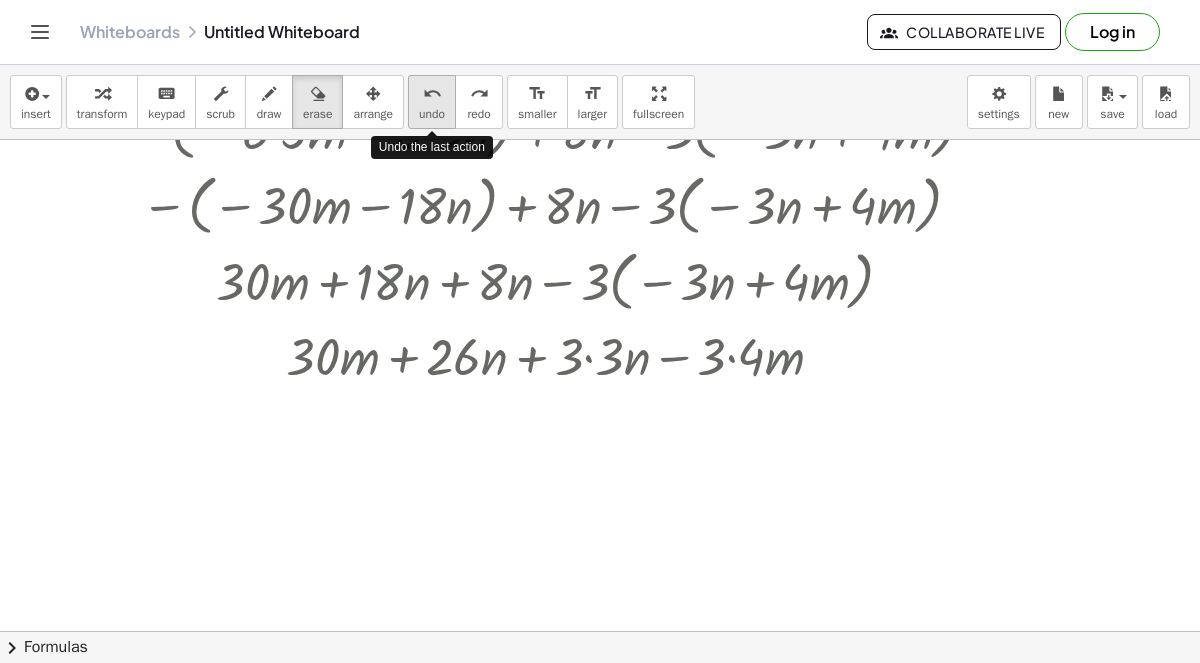 click on "undo" at bounding box center [432, 94] 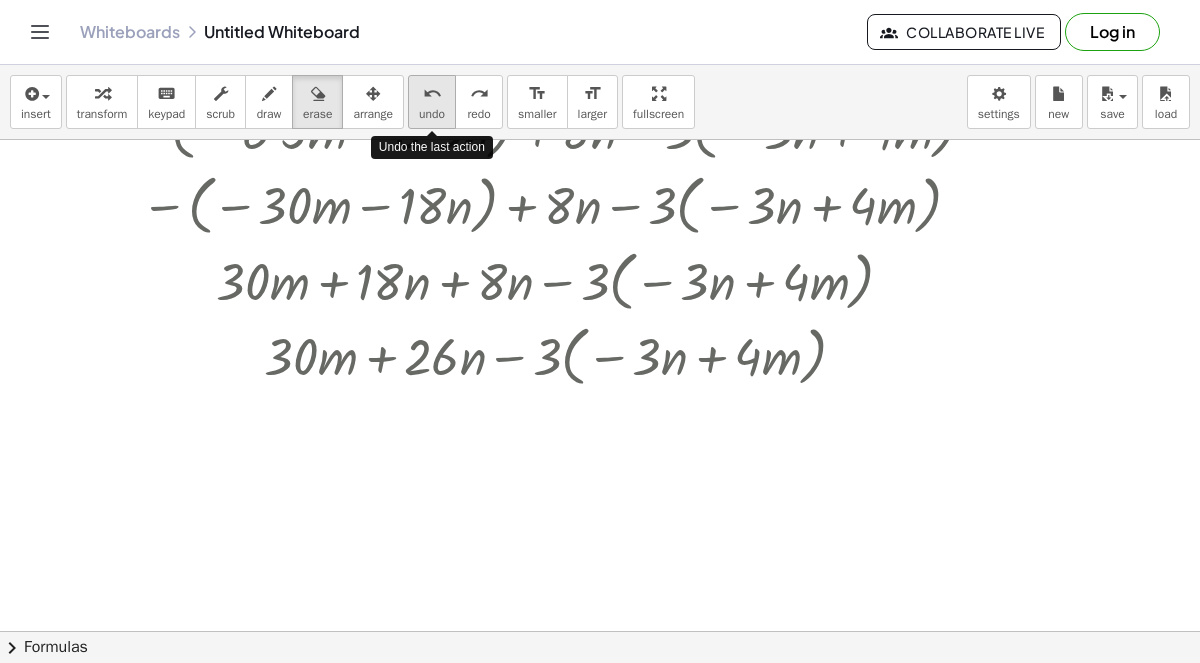 click on "undo" at bounding box center (432, 94) 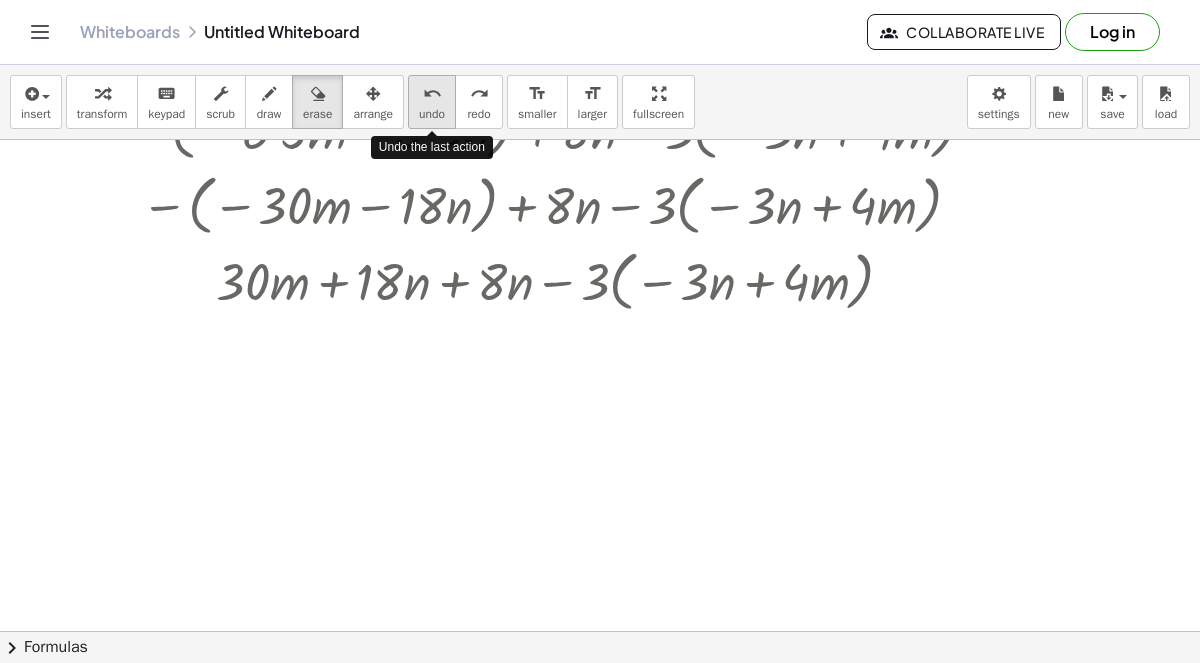 click on "undo" at bounding box center (432, 94) 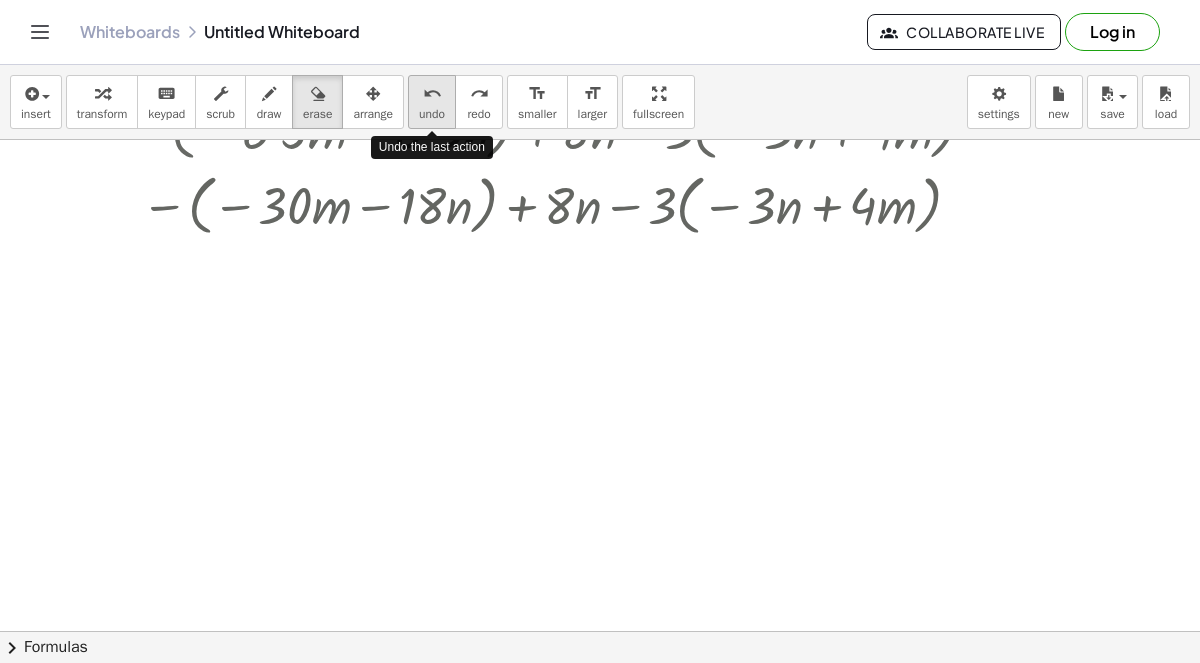click on "undo" at bounding box center [432, 94] 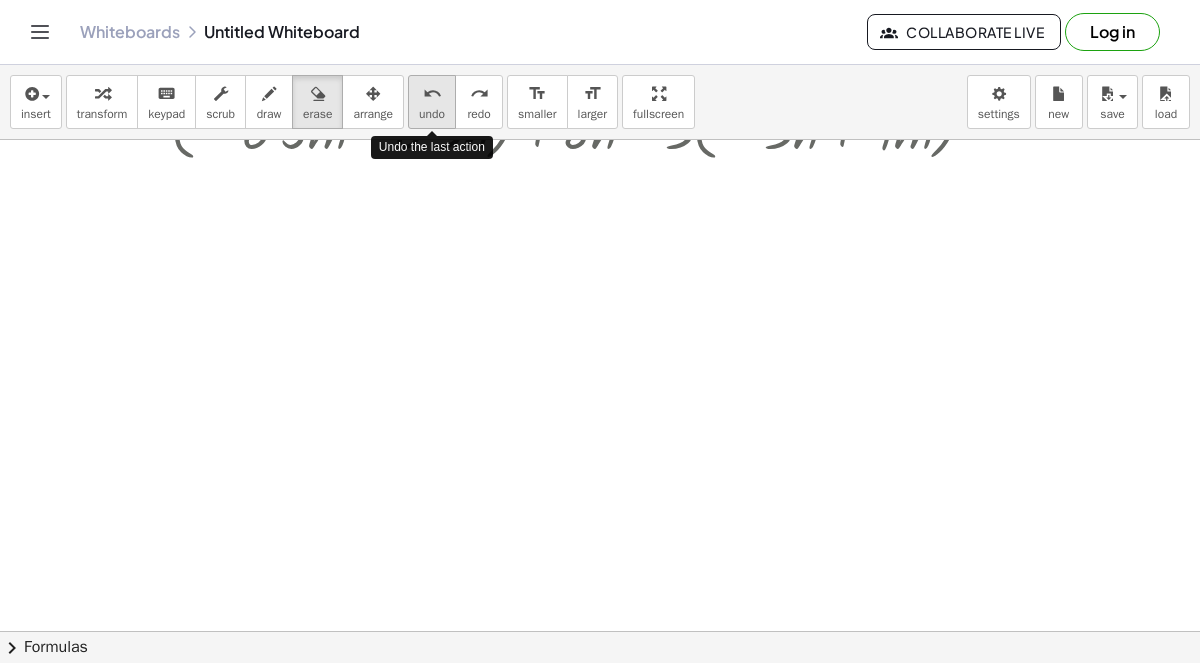 click on "undo" at bounding box center [432, 94] 